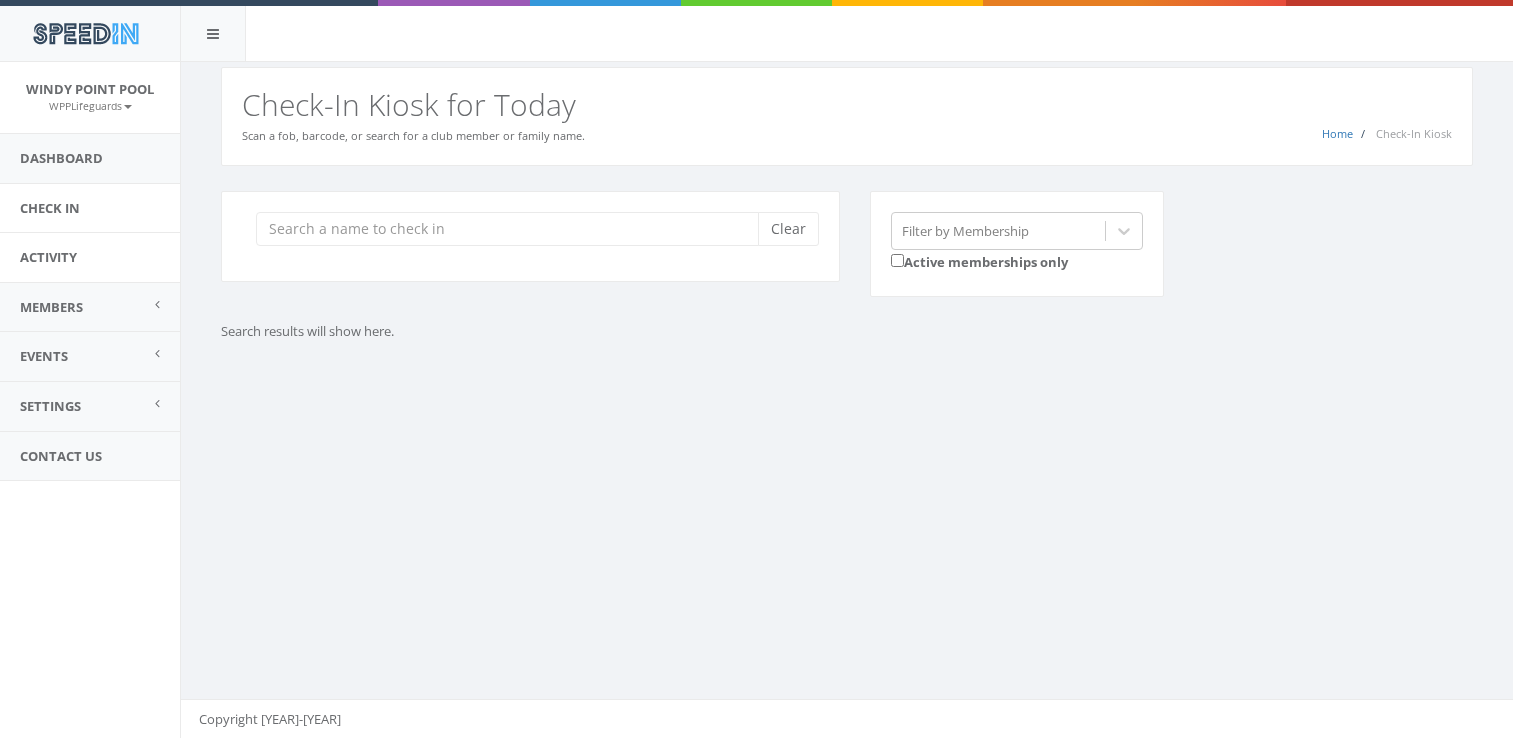 scroll, scrollTop: 0, scrollLeft: 0, axis: both 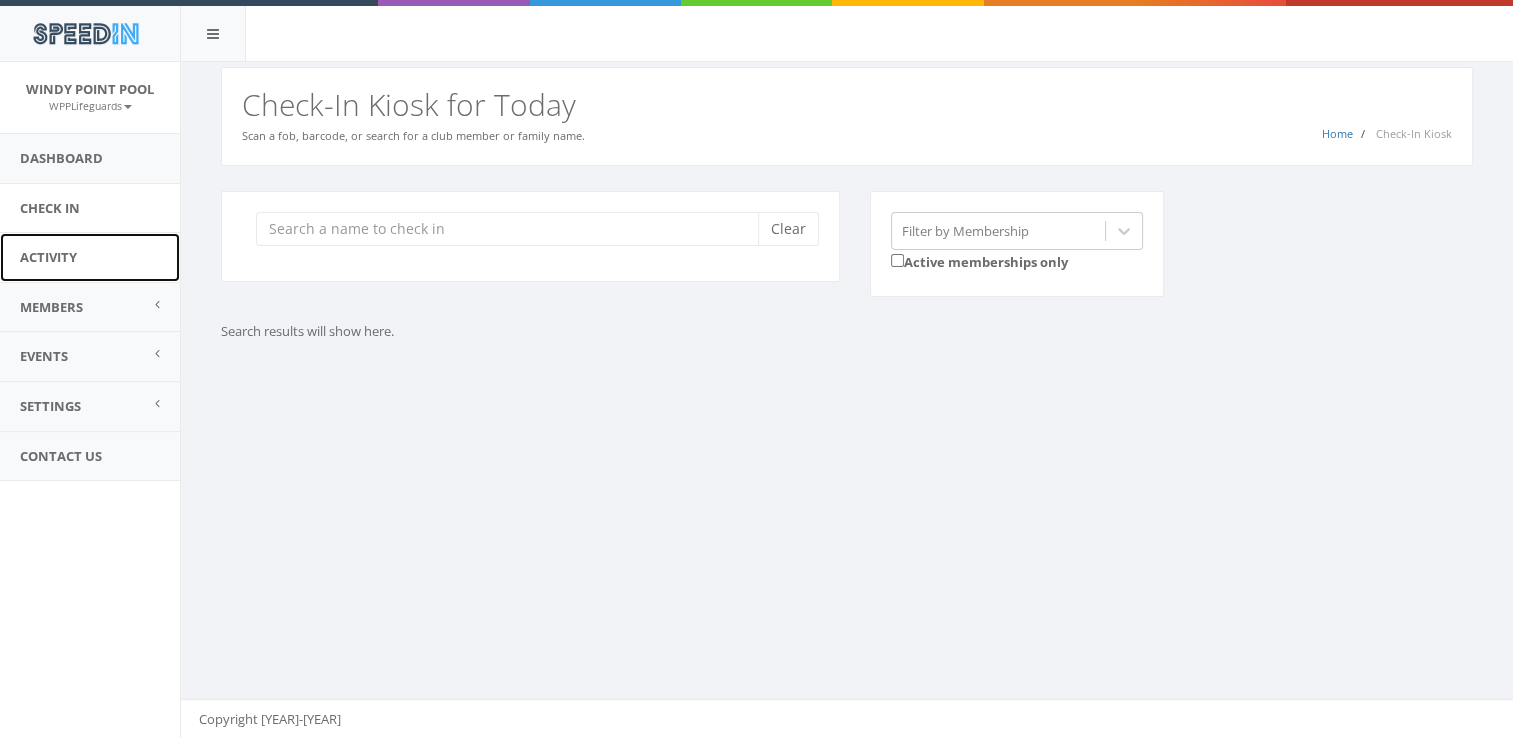click on "Activity" at bounding box center [90, 257] 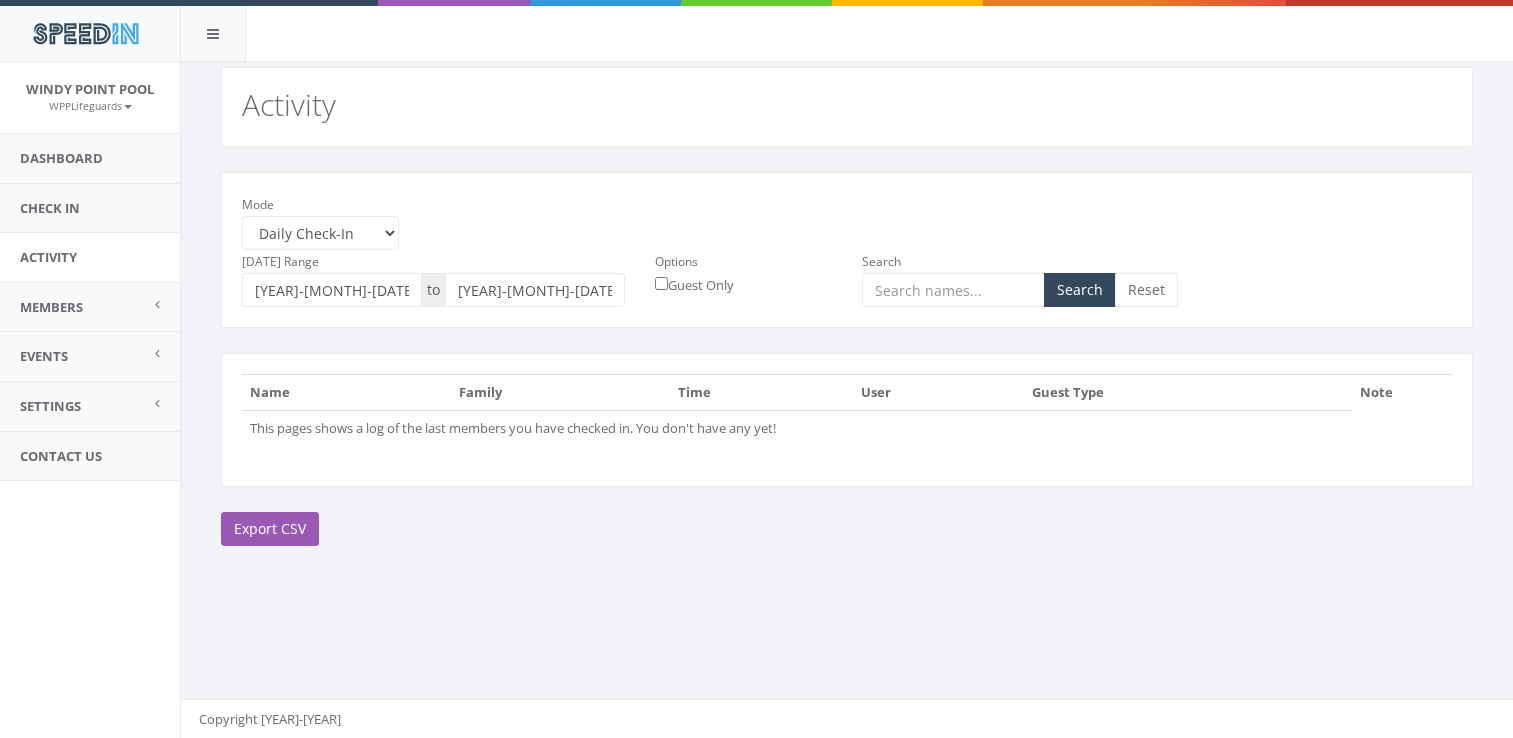 scroll, scrollTop: 0, scrollLeft: 0, axis: both 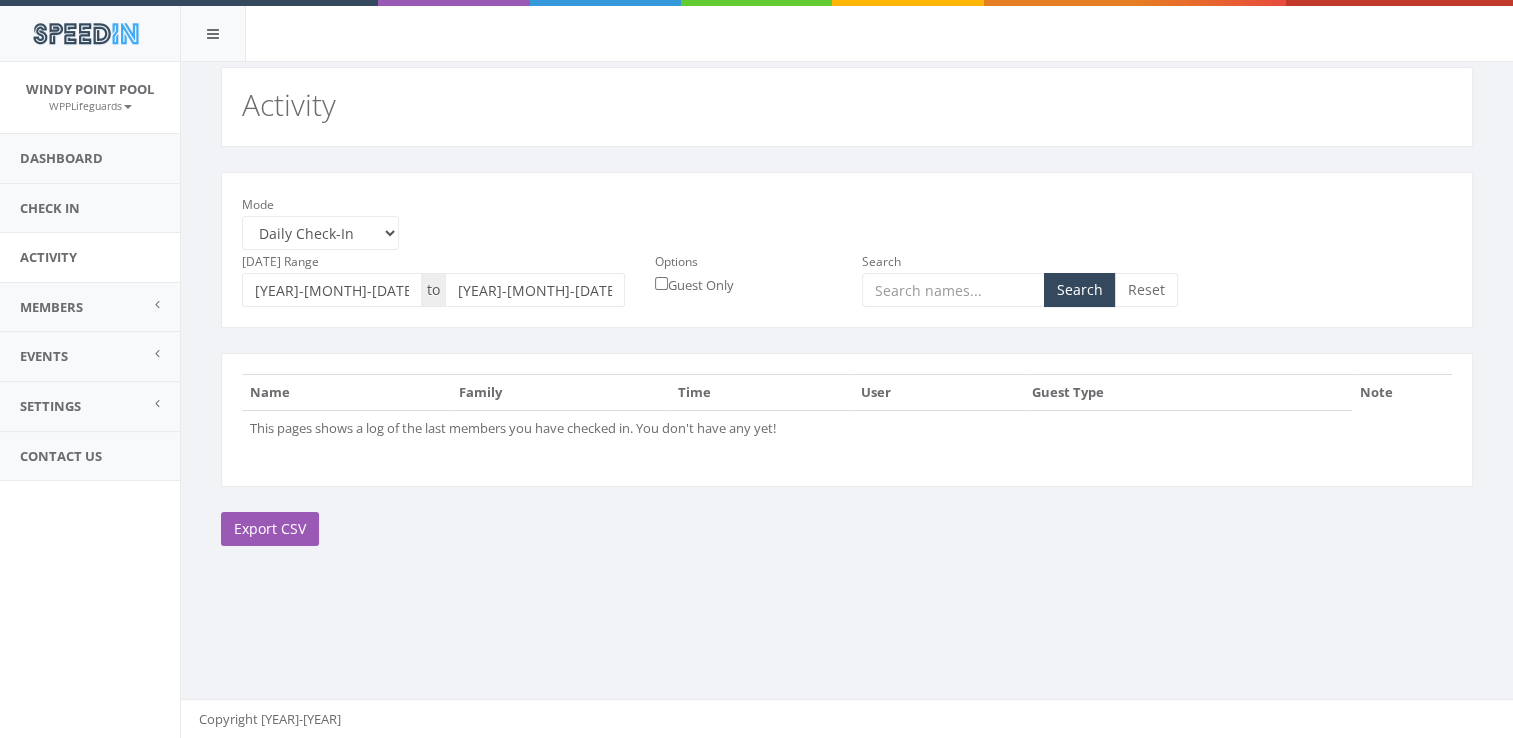 click on "[YEAR]-[MONTH]-[DAY]" at bounding box center (332, 290) 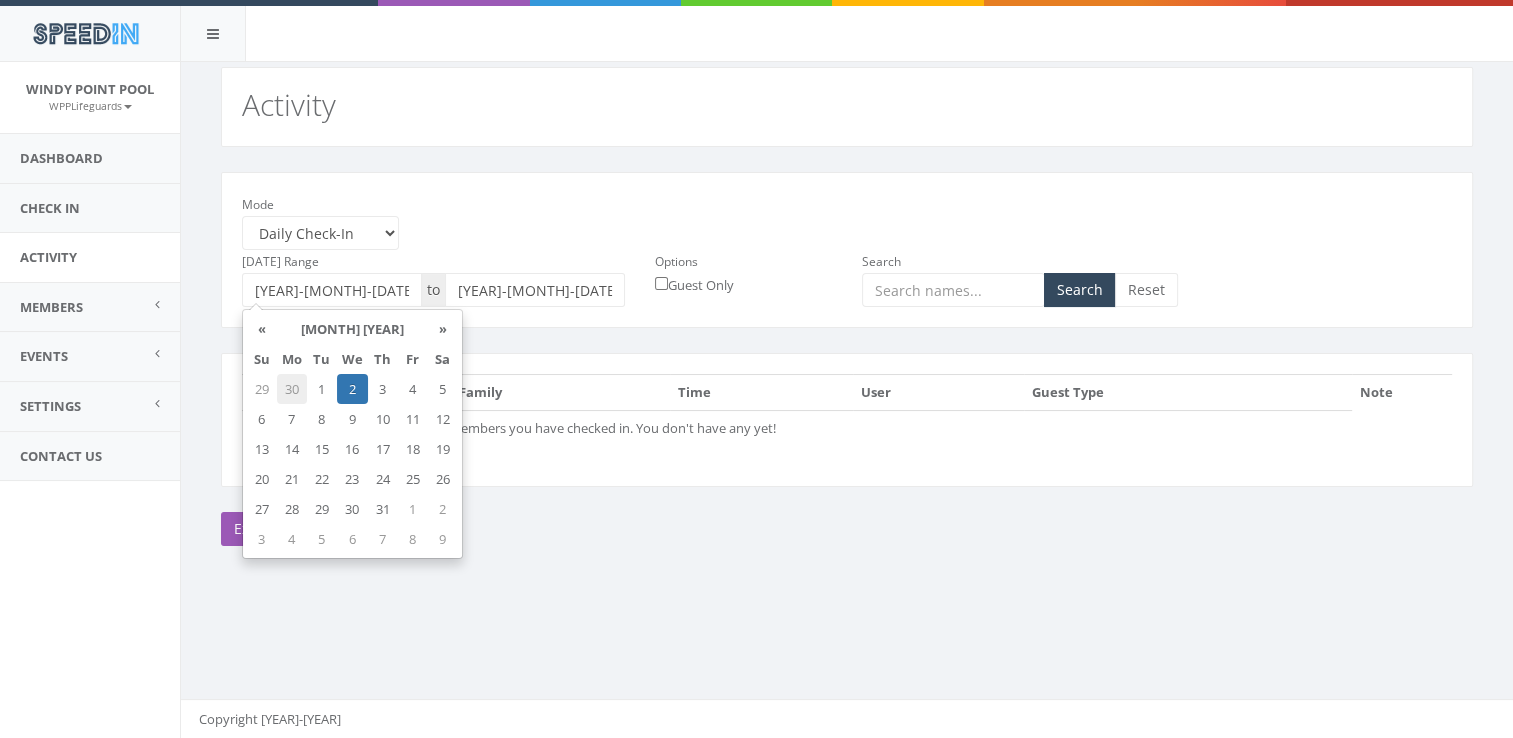 click on "30" at bounding box center (292, 389) 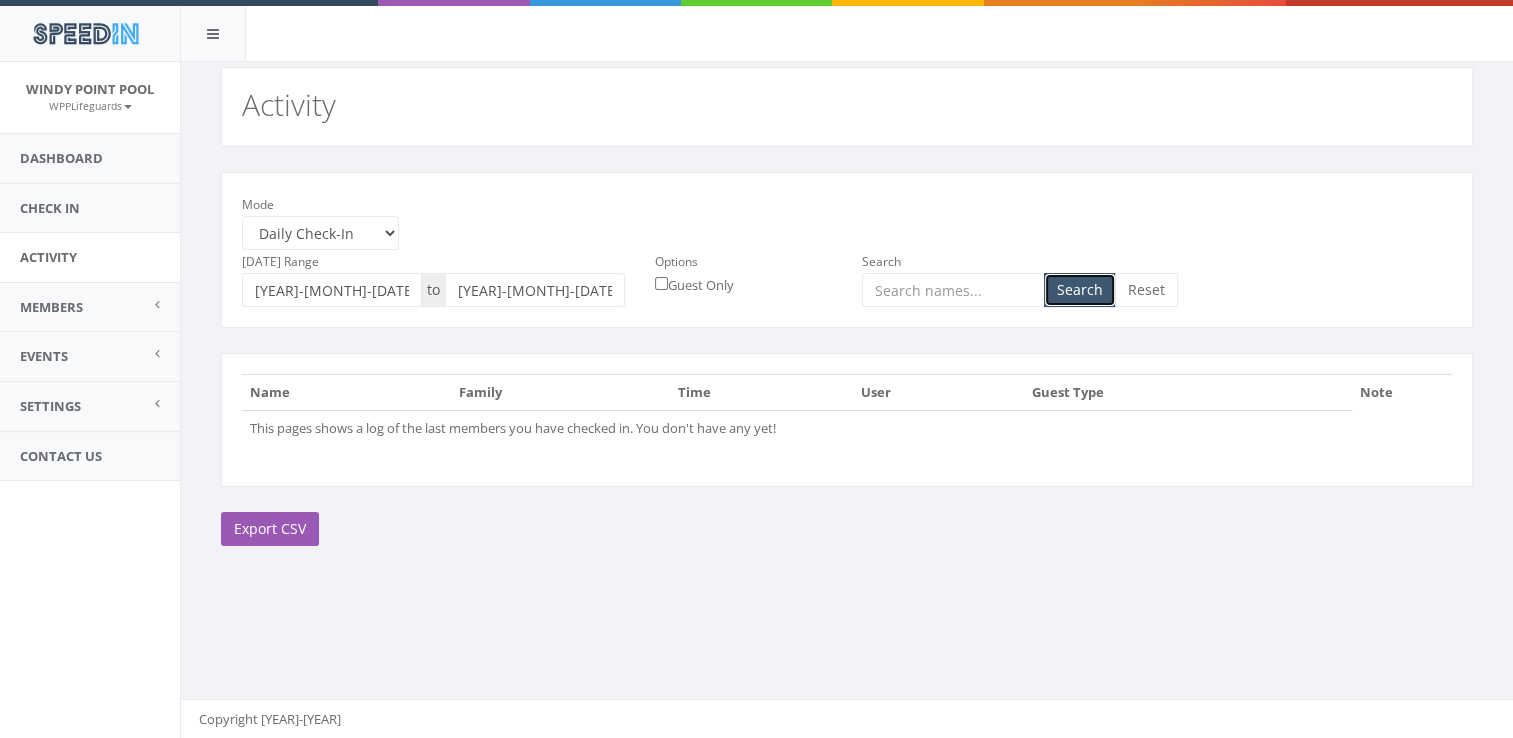 click on "Search" at bounding box center (1080, 290) 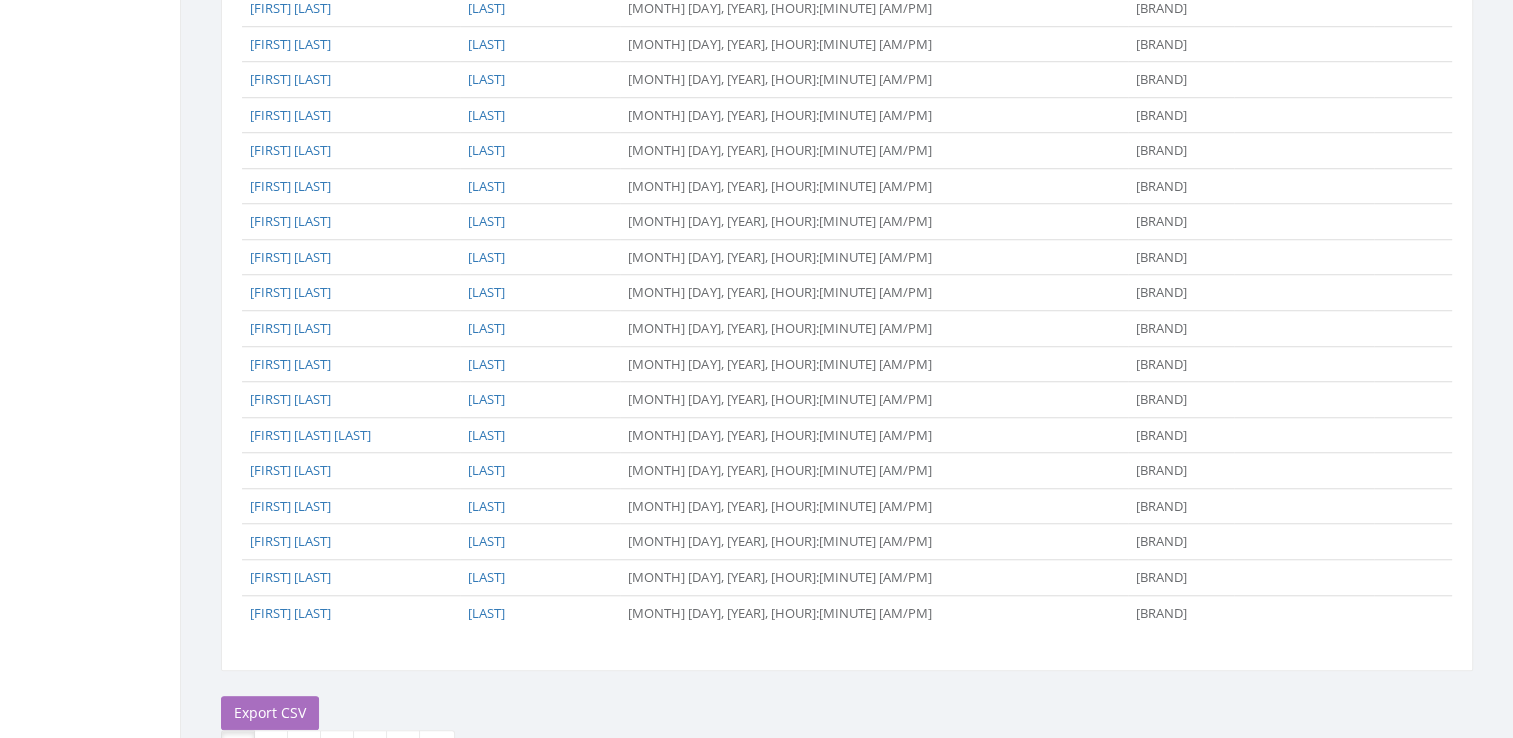 scroll, scrollTop: 1611, scrollLeft: 0, axis: vertical 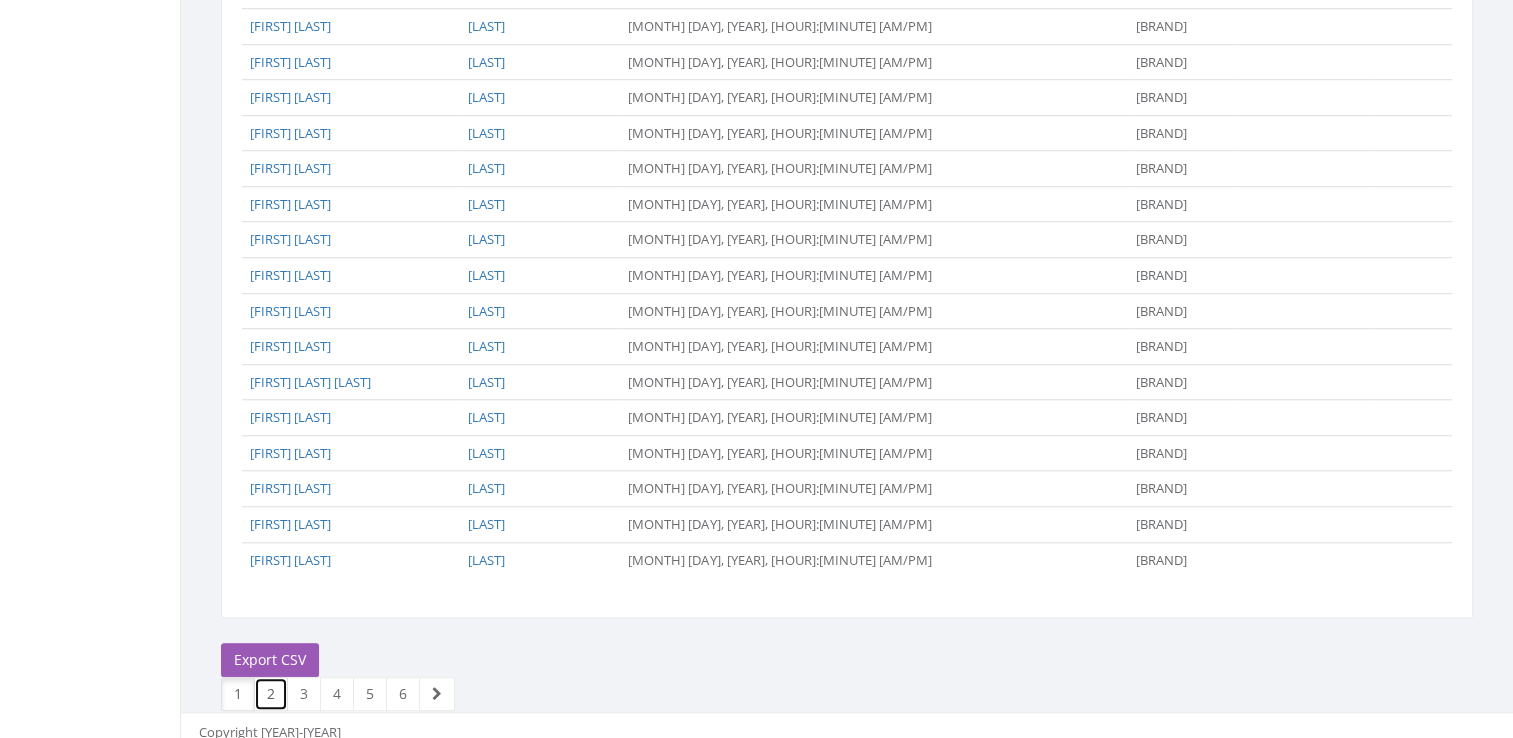 click on "2" at bounding box center [271, 694] 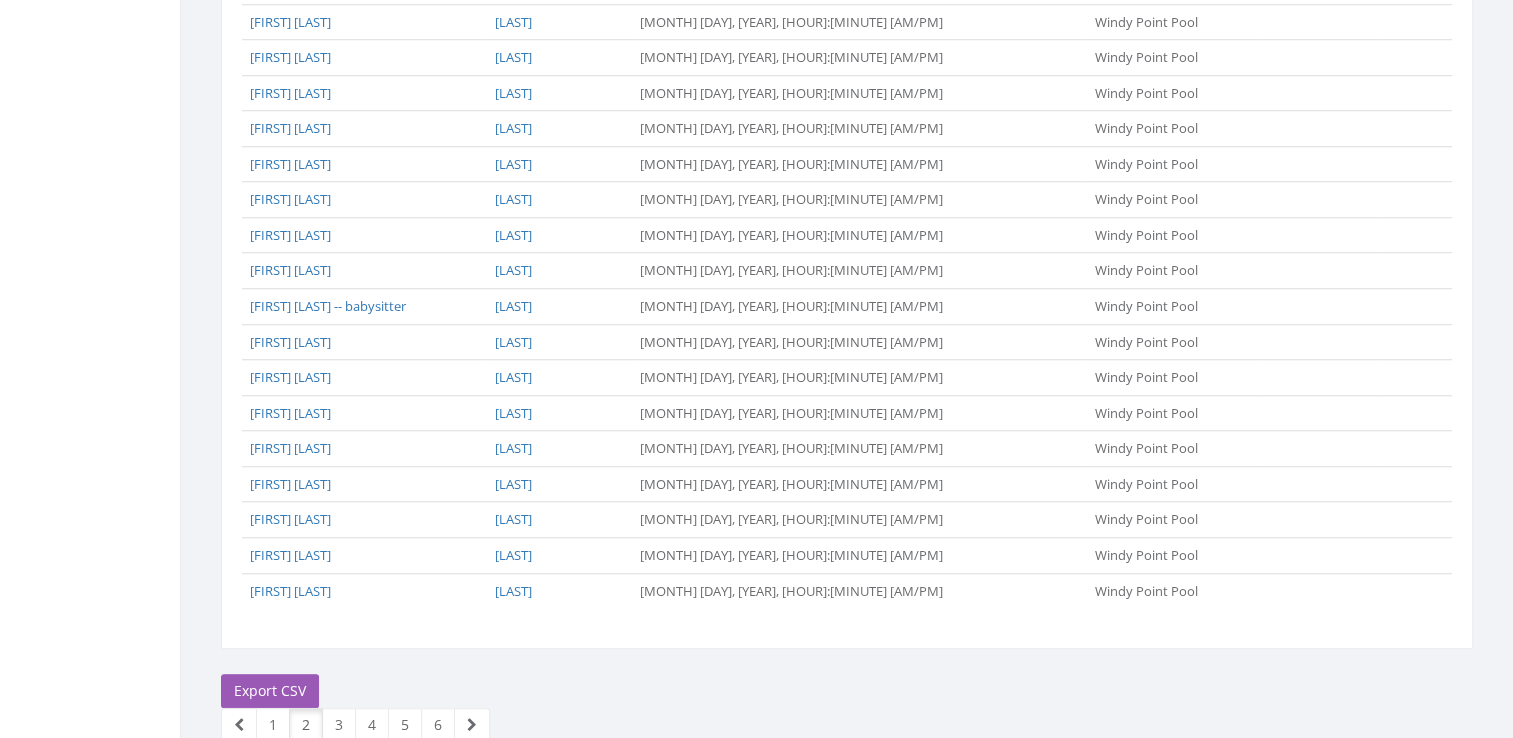 scroll, scrollTop: 1611, scrollLeft: 0, axis: vertical 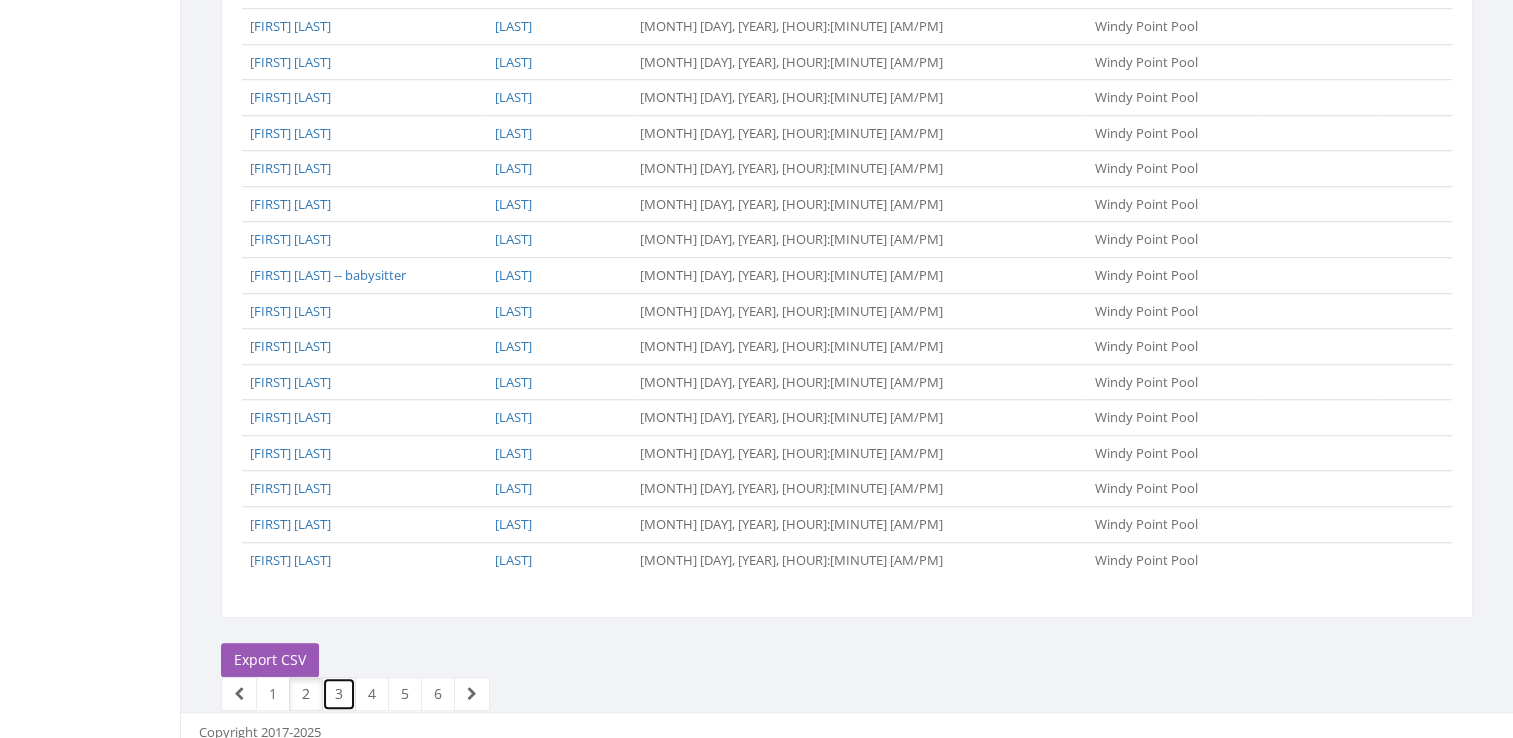click on "3" at bounding box center [339, 694] 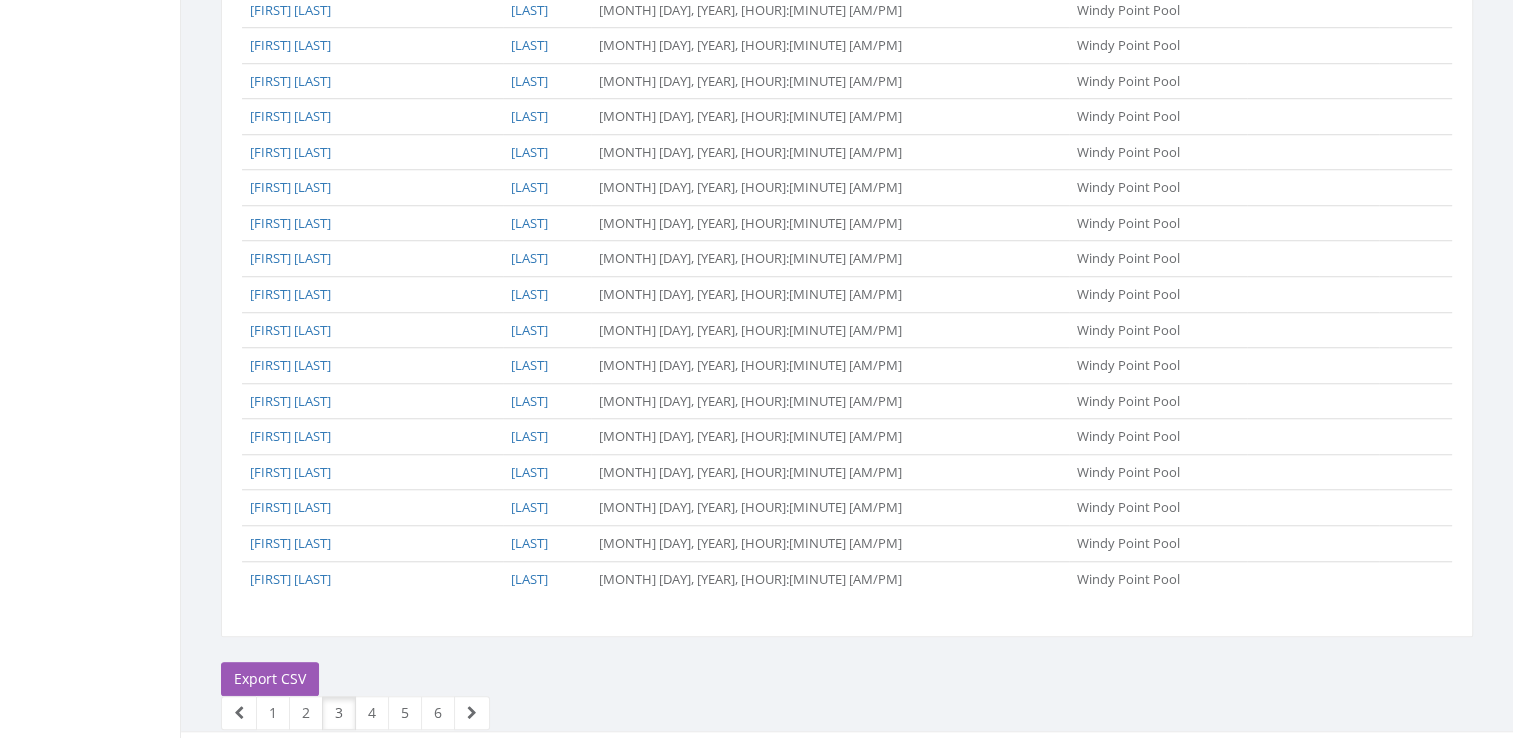 scroll, scrollTop: 1611, scrollLeft: 0, axis: vertical 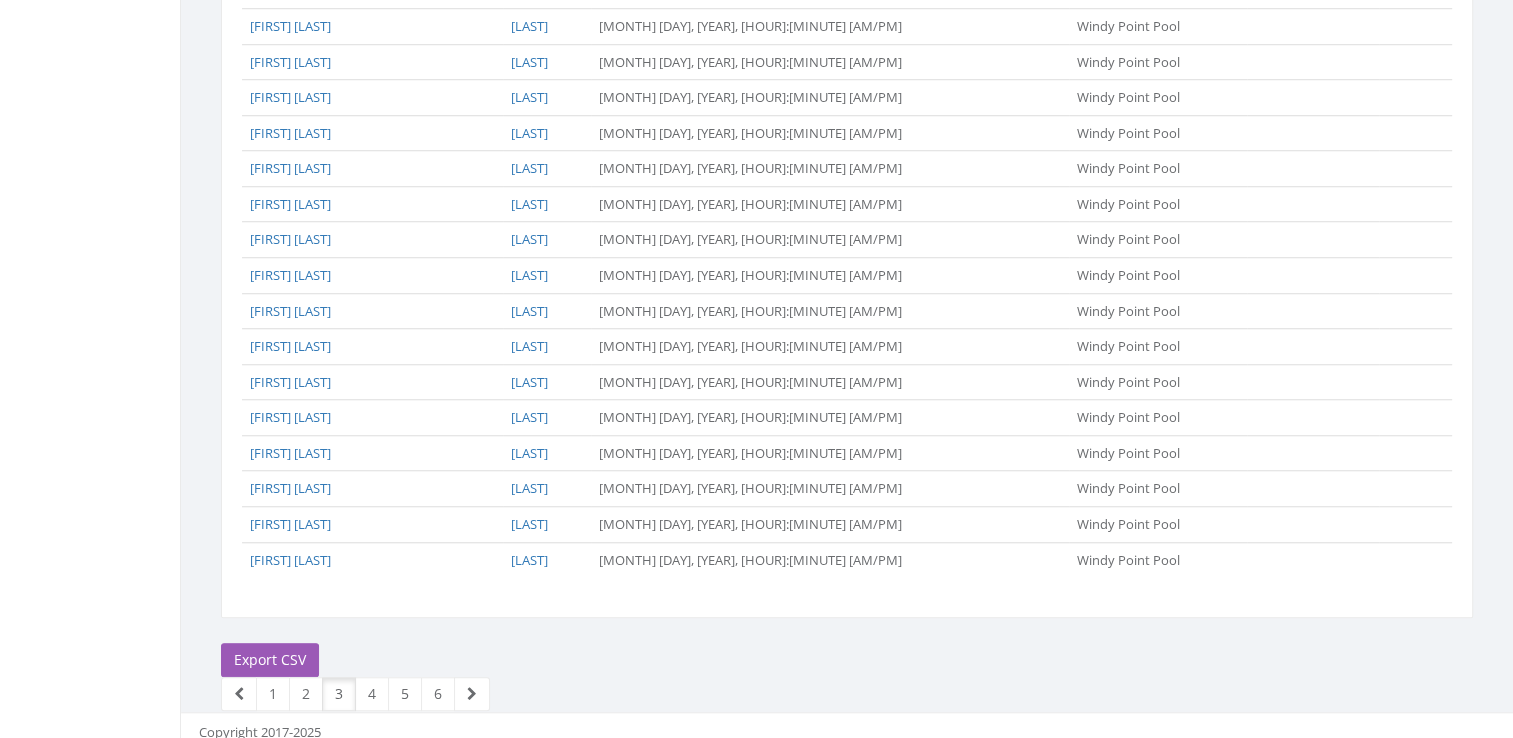 click on "Name
Family
Time
User
Guest Type
Note
Howard Downing
Downing
July 1, 2025, 2:18 p.m. Windy Point Pool" at bounding box center (847, -291) 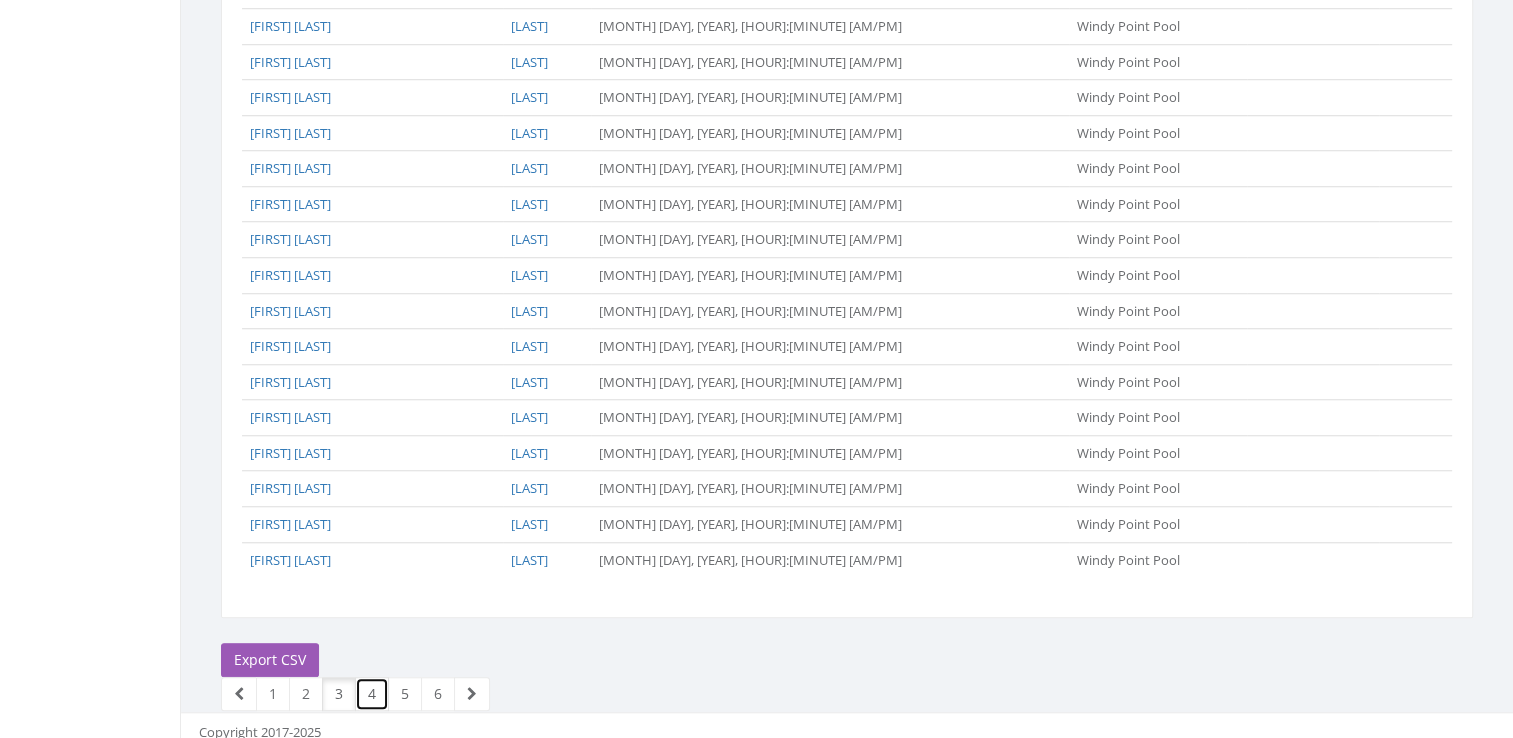 click on "4" at bounding box center [372, 694] 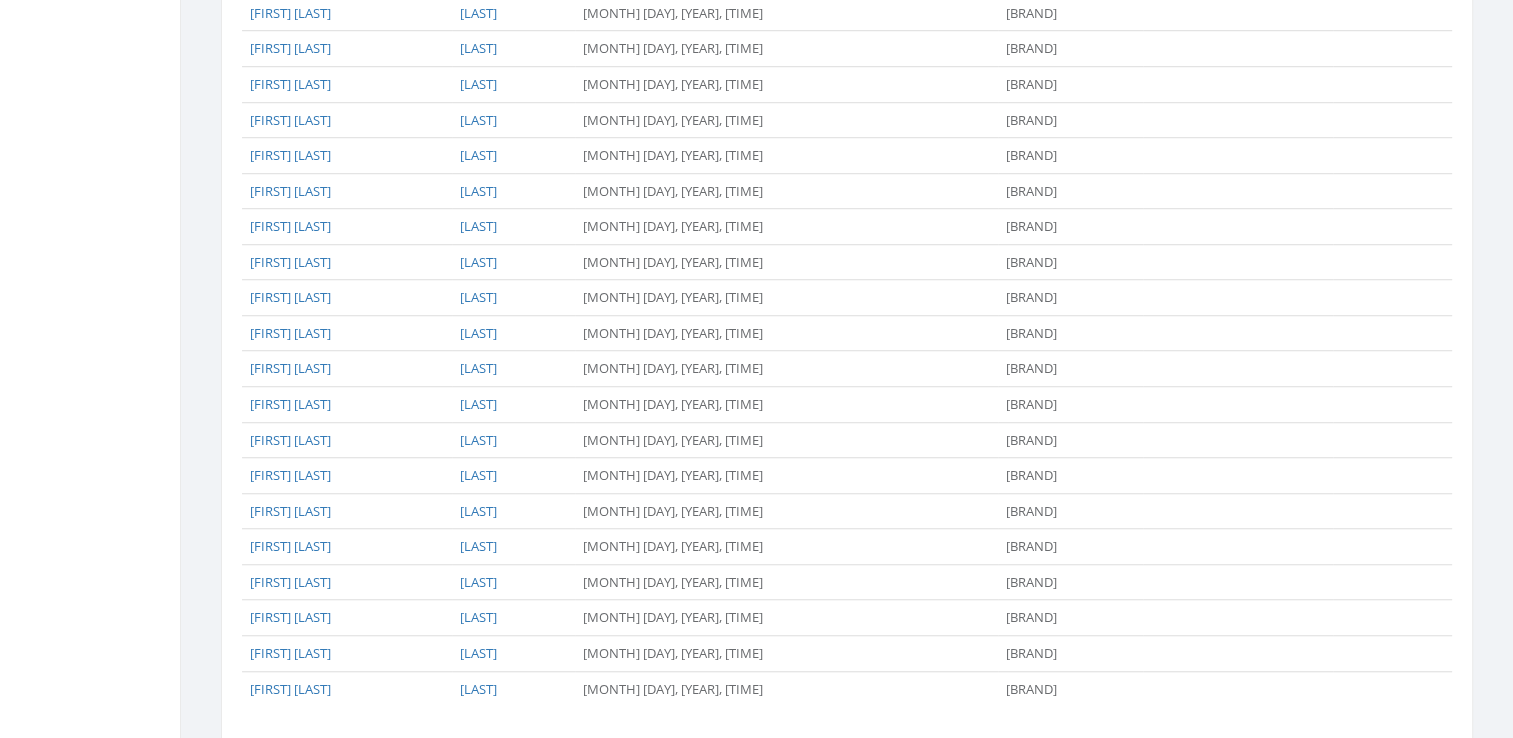 scroll, scrollTop: 1611, scrollLeft: 0, axis: vertical 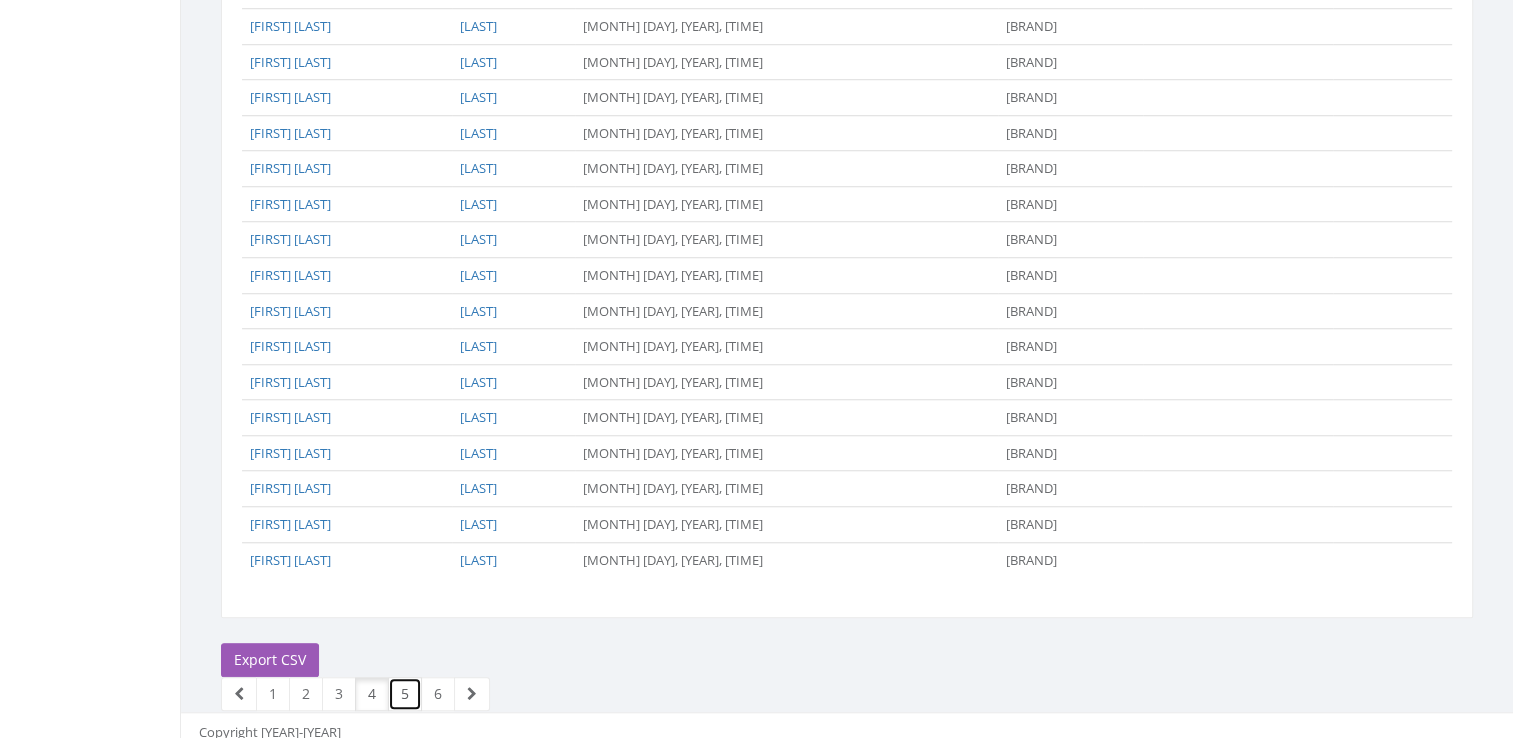click on "5" at bounding box center [405, 694] 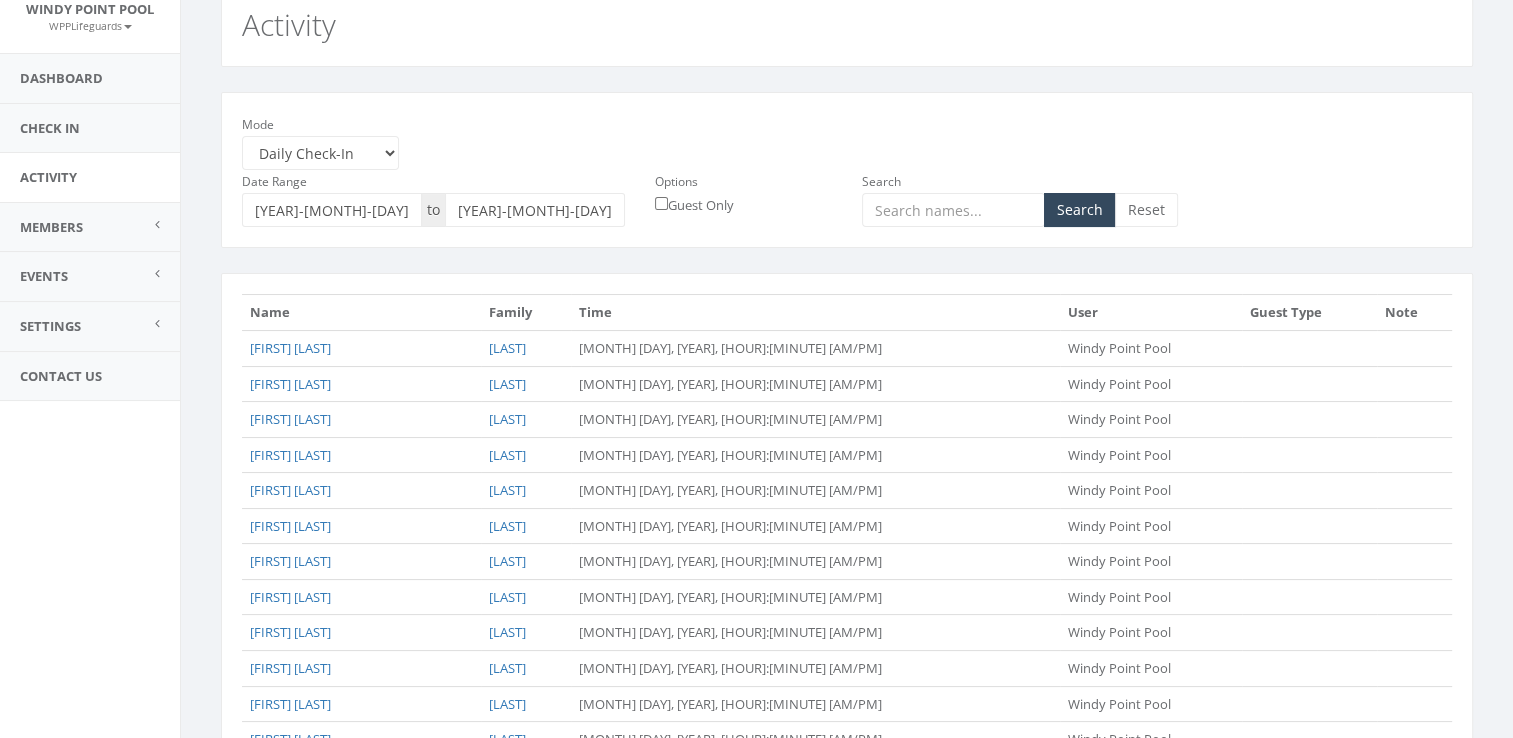 scroll, scrollTop: 0, scrollLeft: 0, axis: both 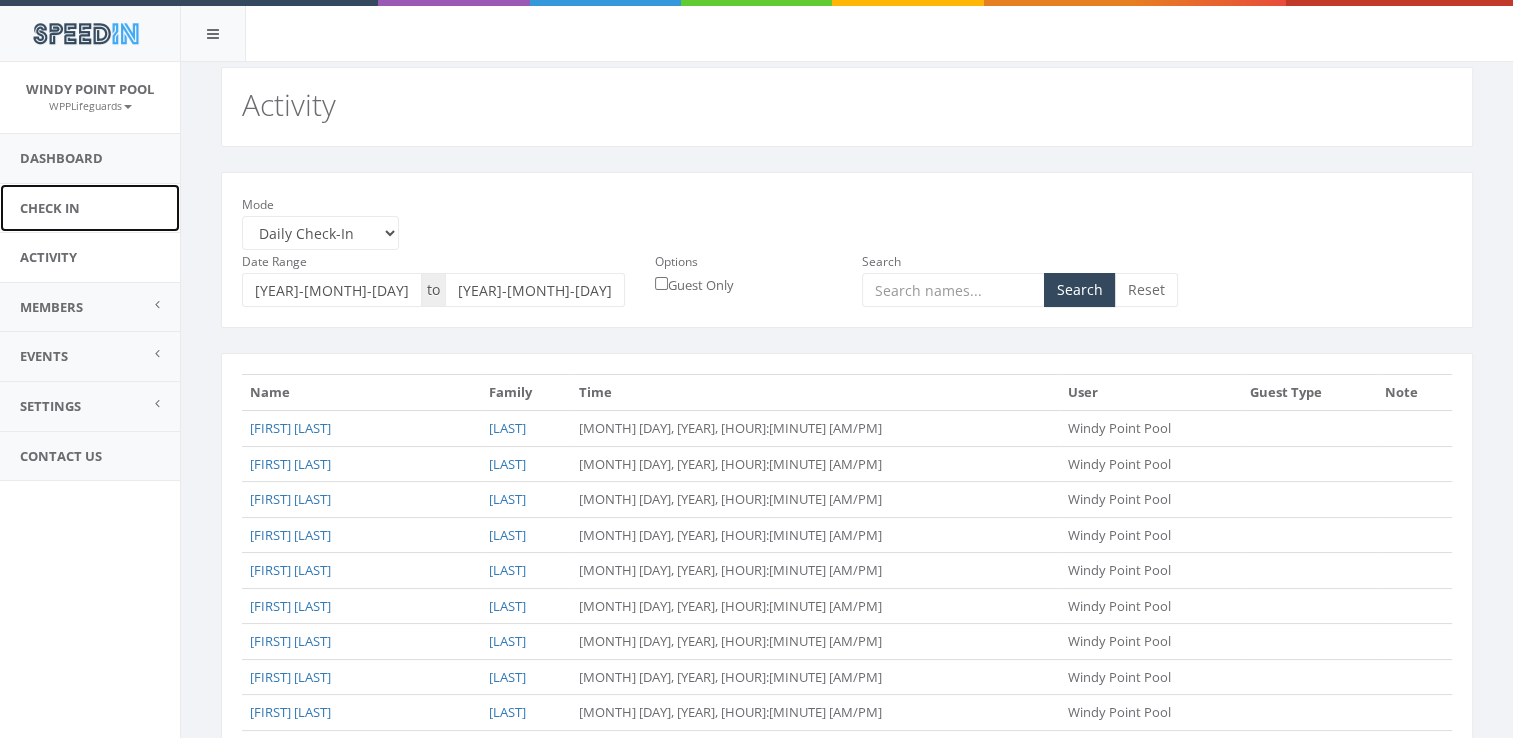 click on "Check In" at bounding box center (90, 208) 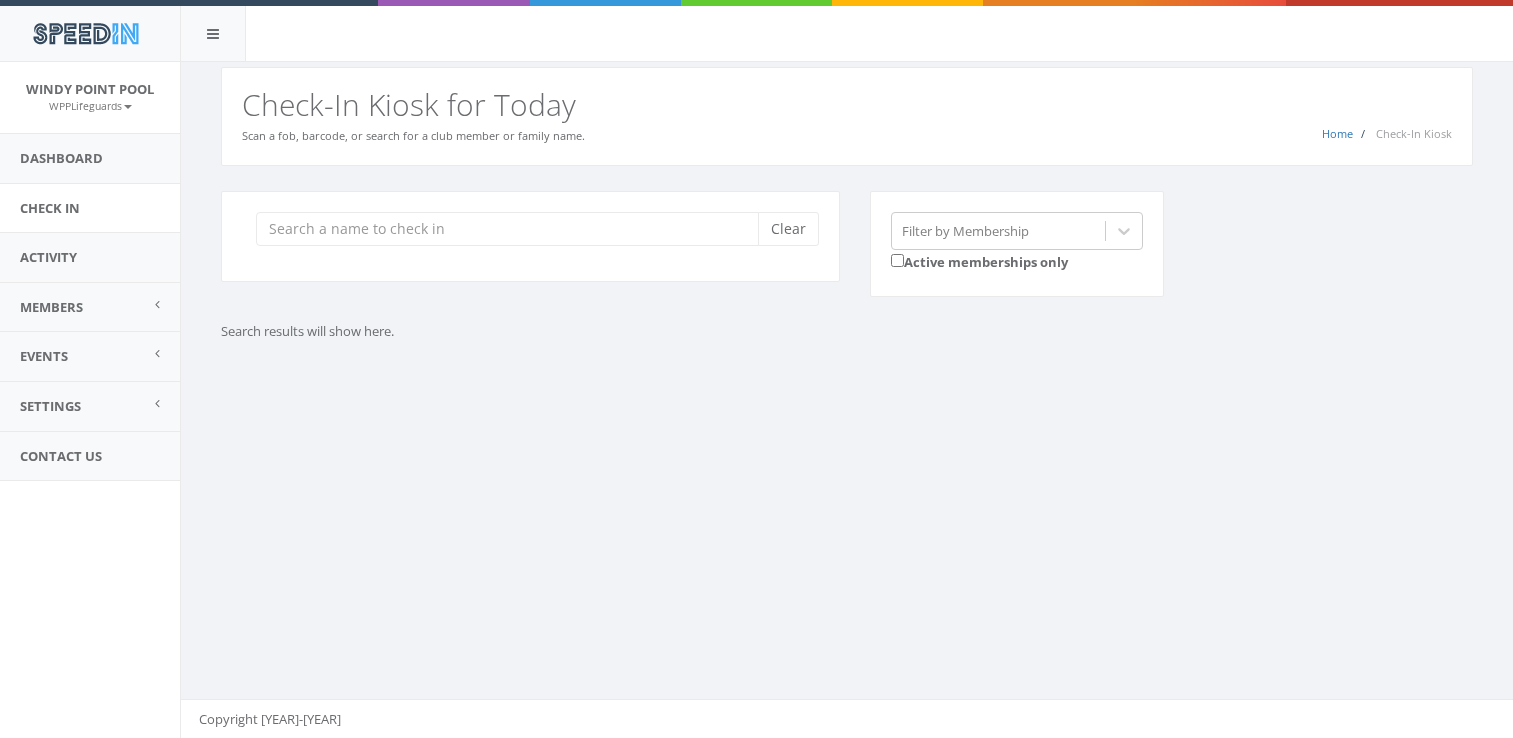 scroll, scrollTop: 0, scrollLeft: 0, axis: both 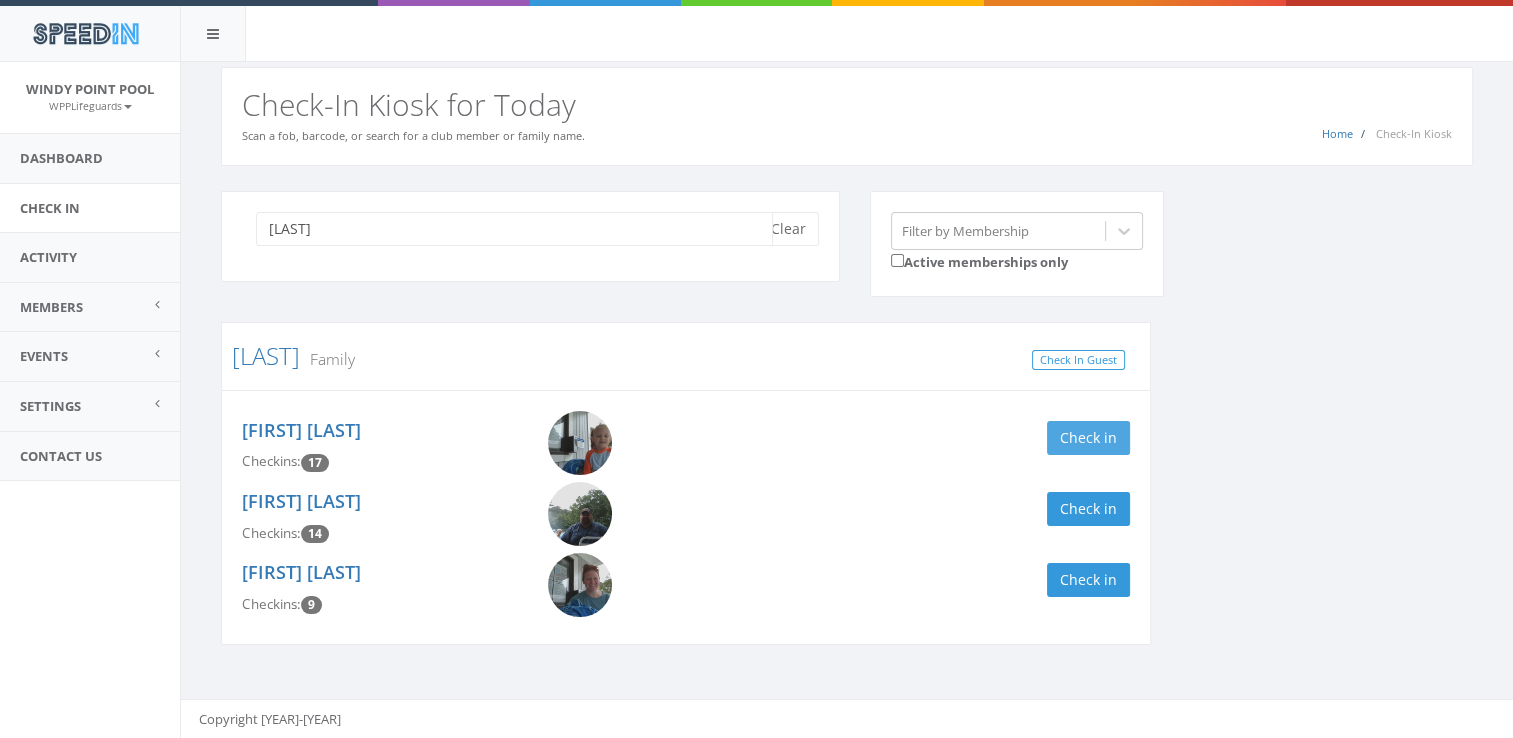type on "parz" 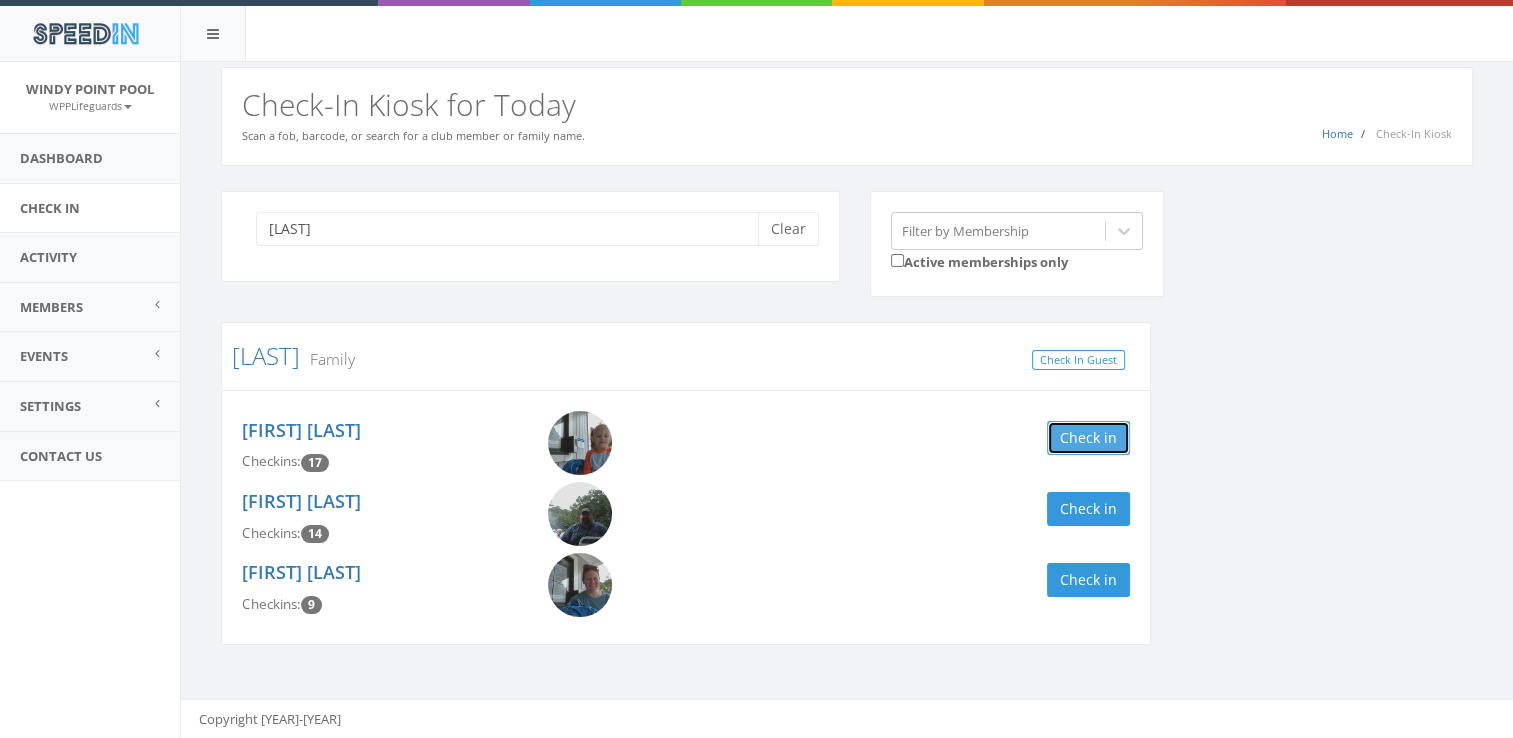click on "Check in" at bounding box center (1088, 438) 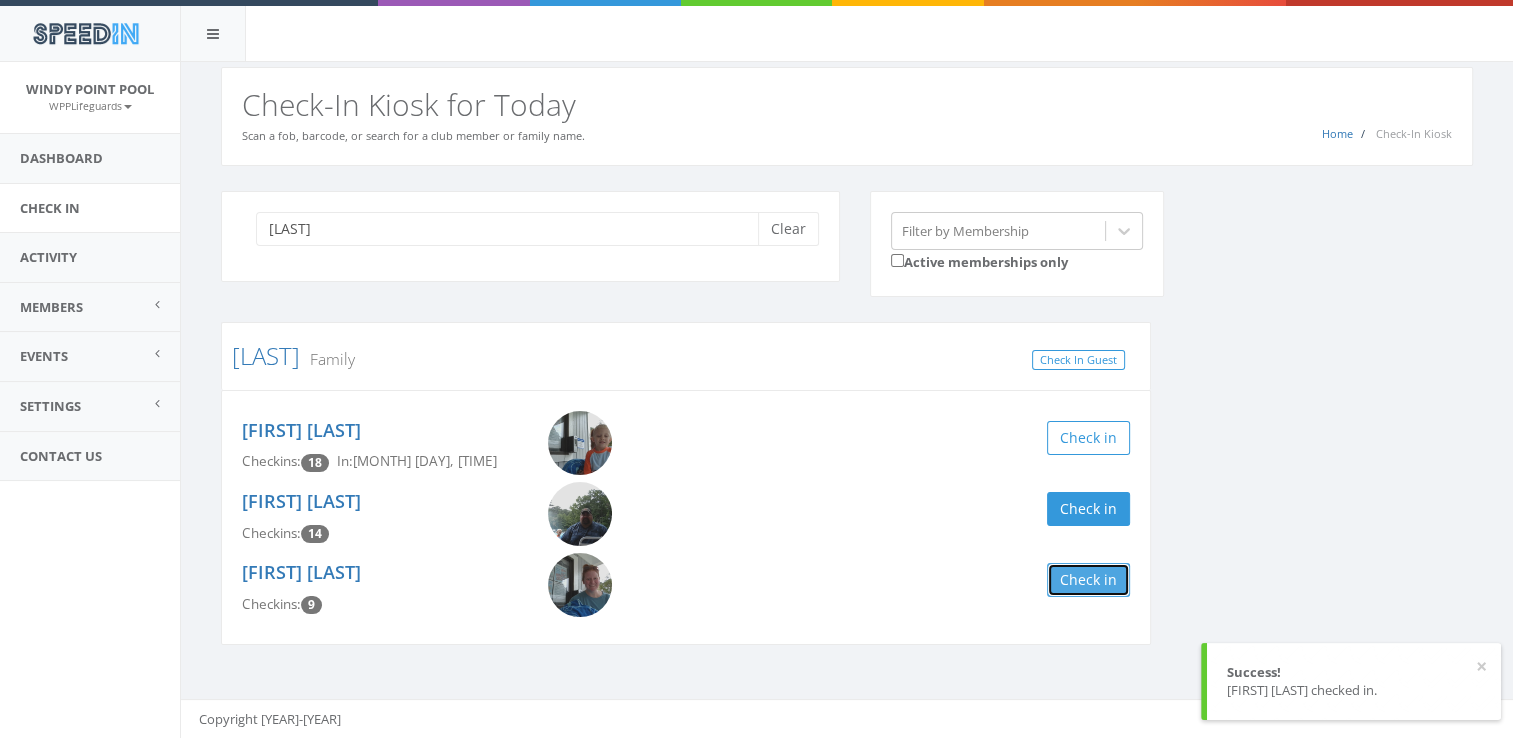 click on "Check in" at bounding box center (1088, 580) 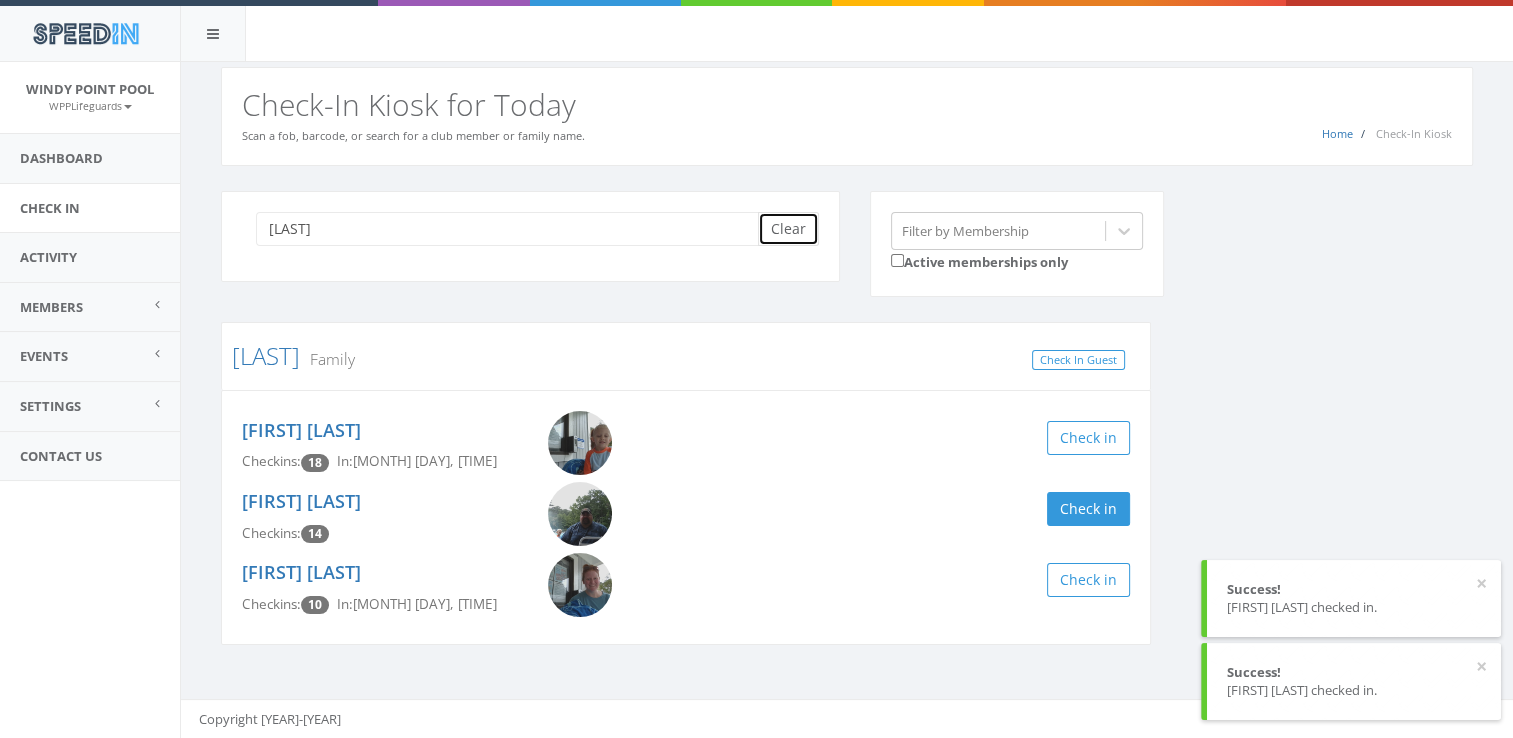 click on "Clear" at bounding box center [788, 229] 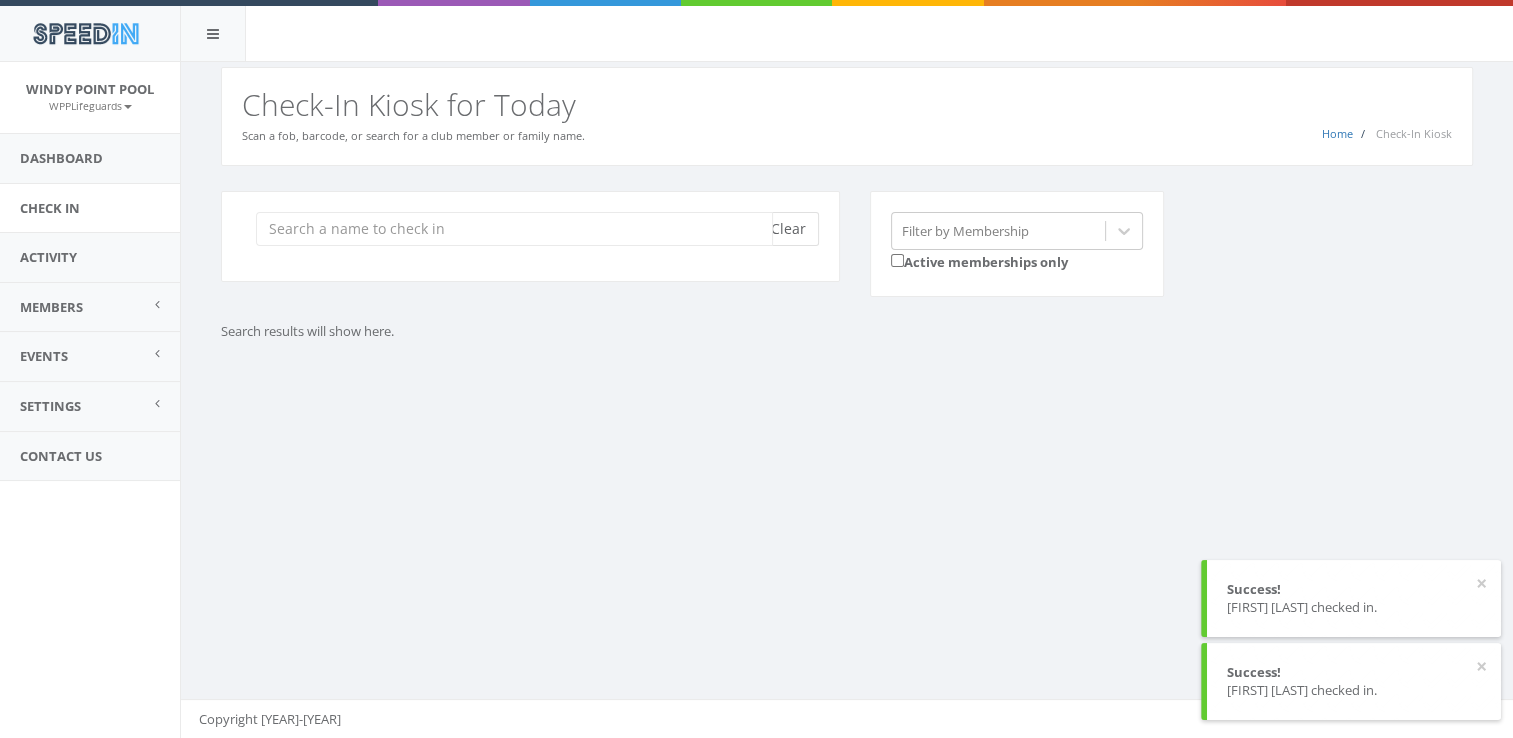 scroll, scrollTop: 0, scrollLeft: 0, axis: both 